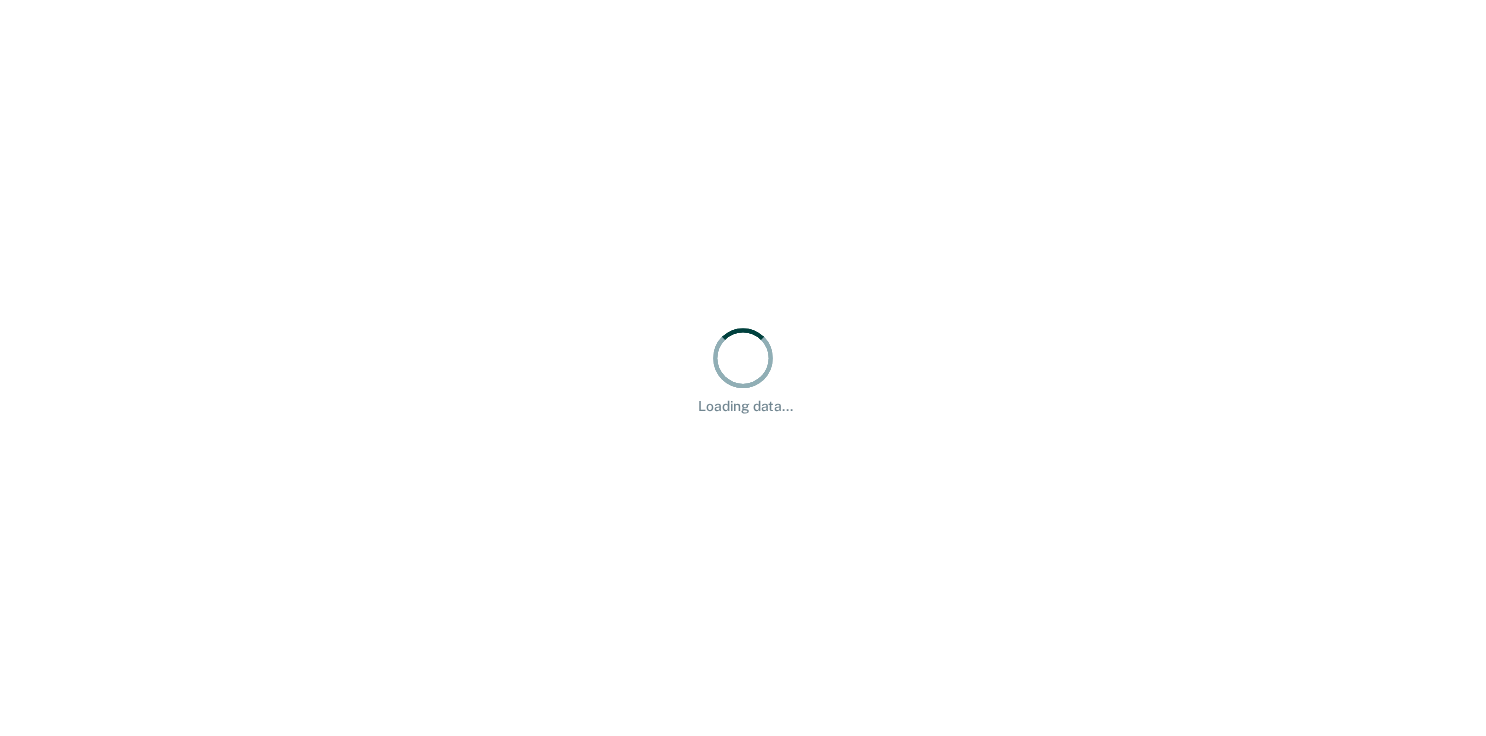 scroll, scrollTop: 0, scrollLeft: 0, axis: both 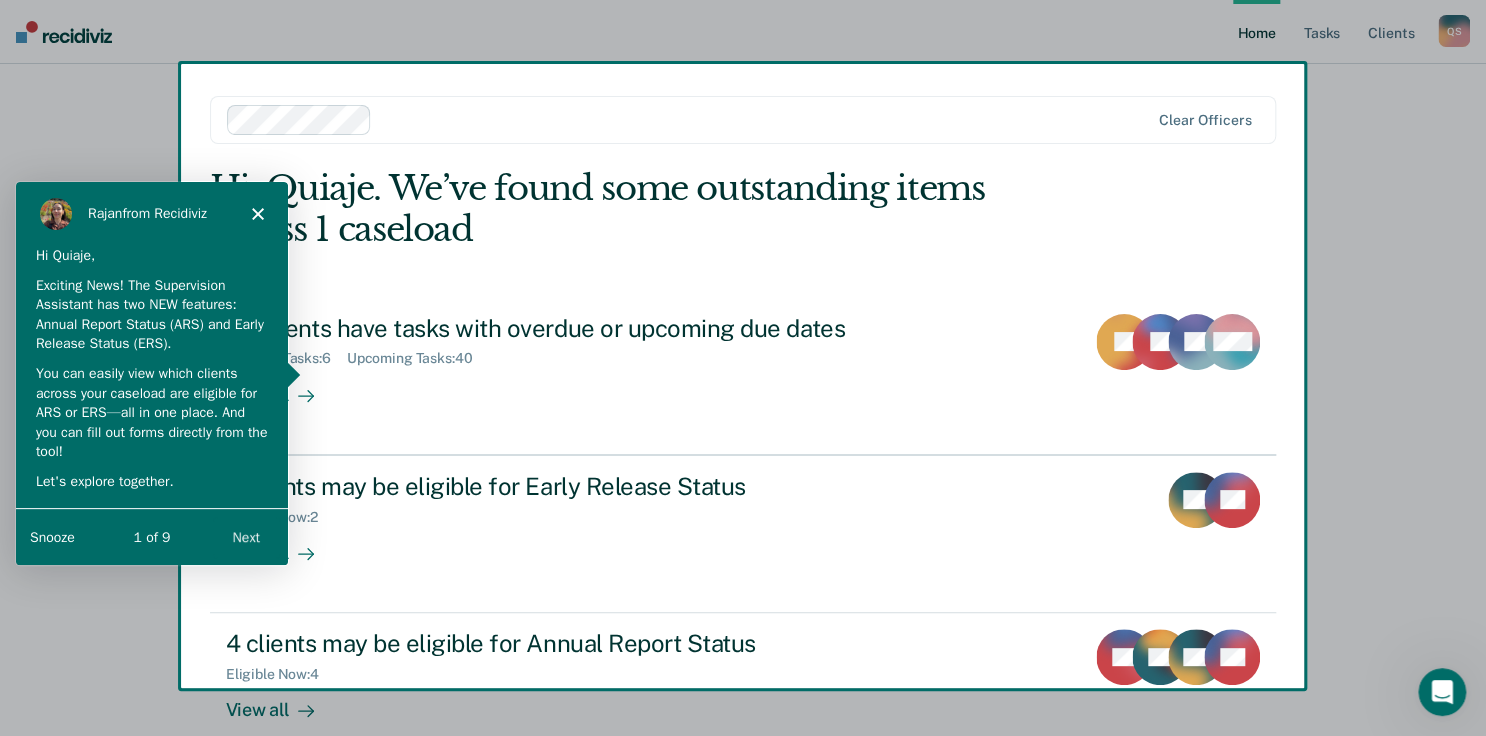click on "Next" at bounding box center [245, 536] 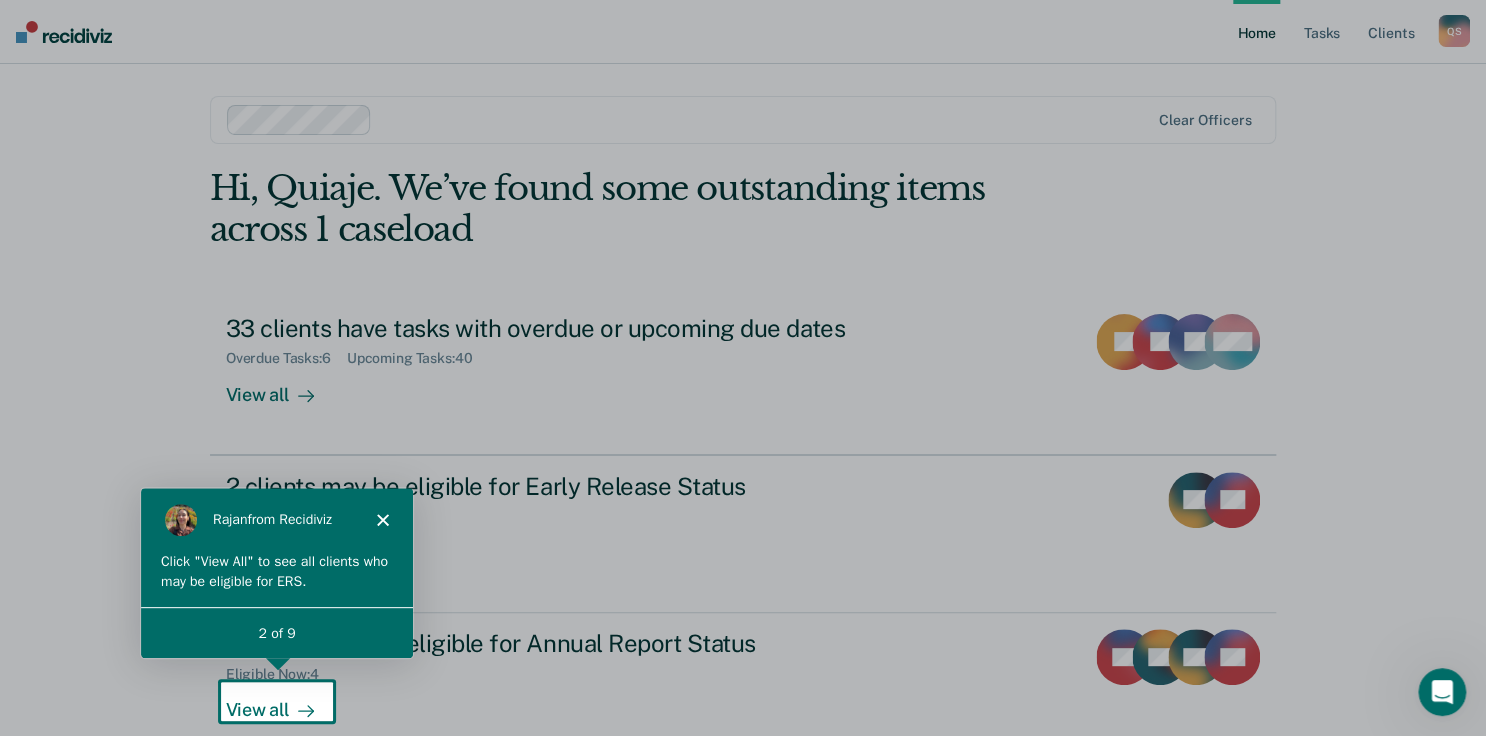 scroll, scrollTop: 0, scrollLeft: 0, axis: both 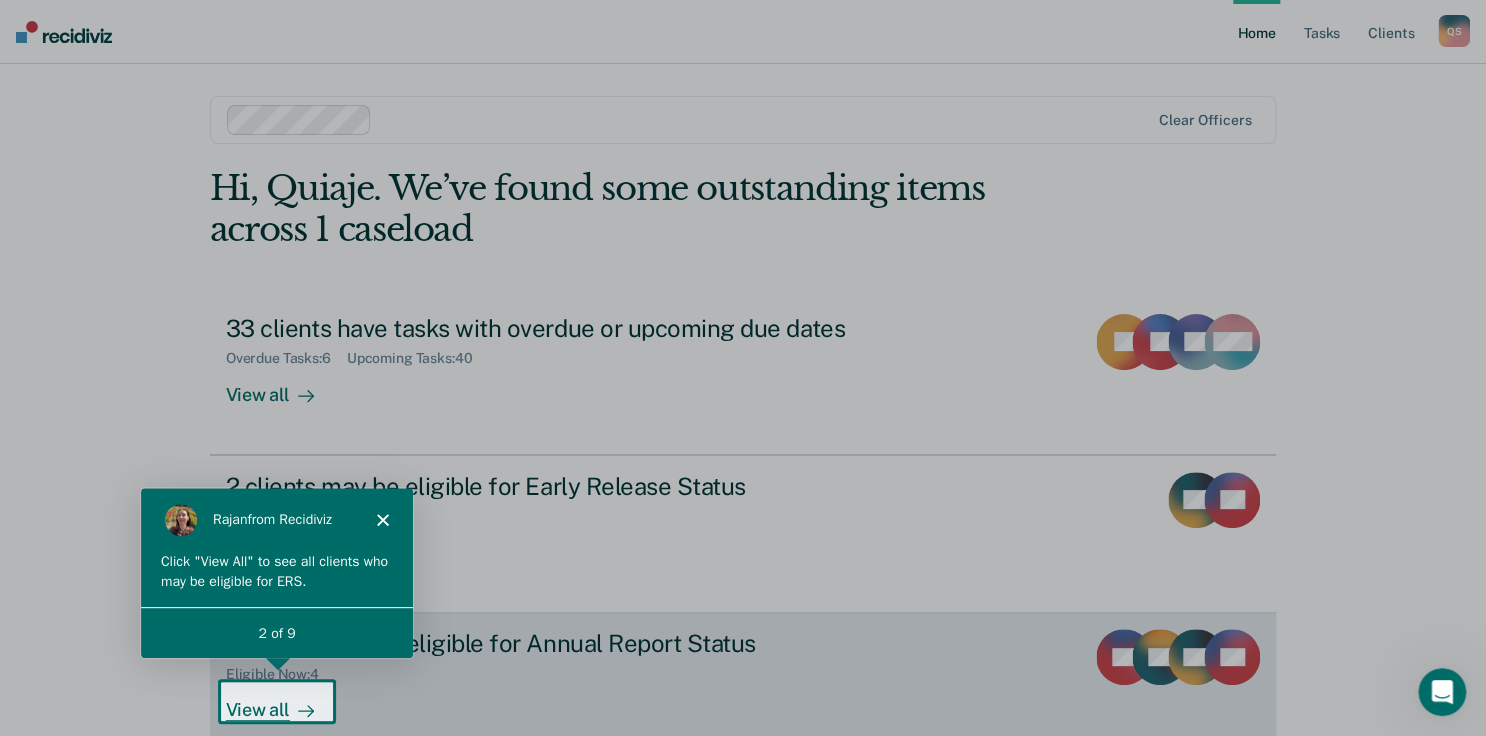 click on "View all" at bounding box center [282, 702] 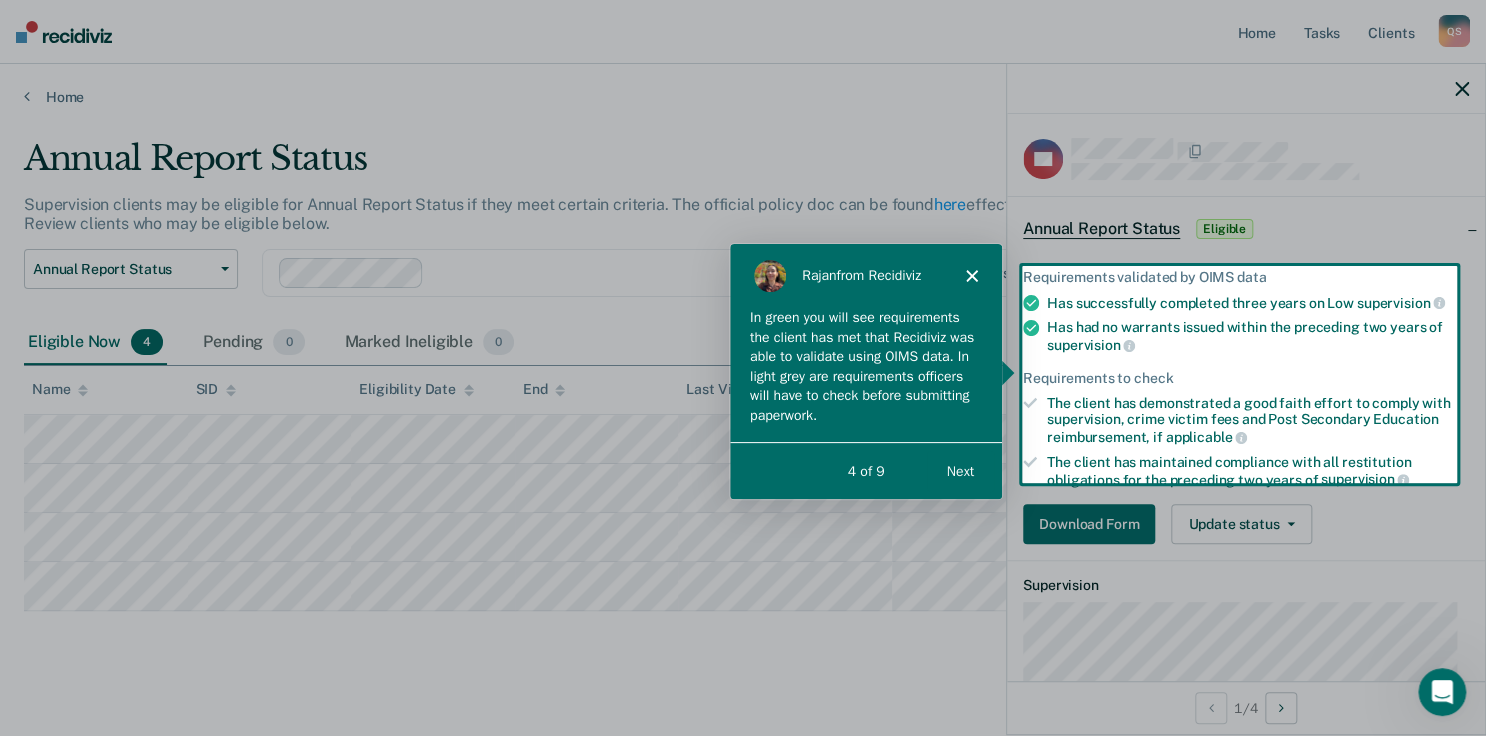 scroll, scrollTop: 0, scrollLeft: 0, axis: both 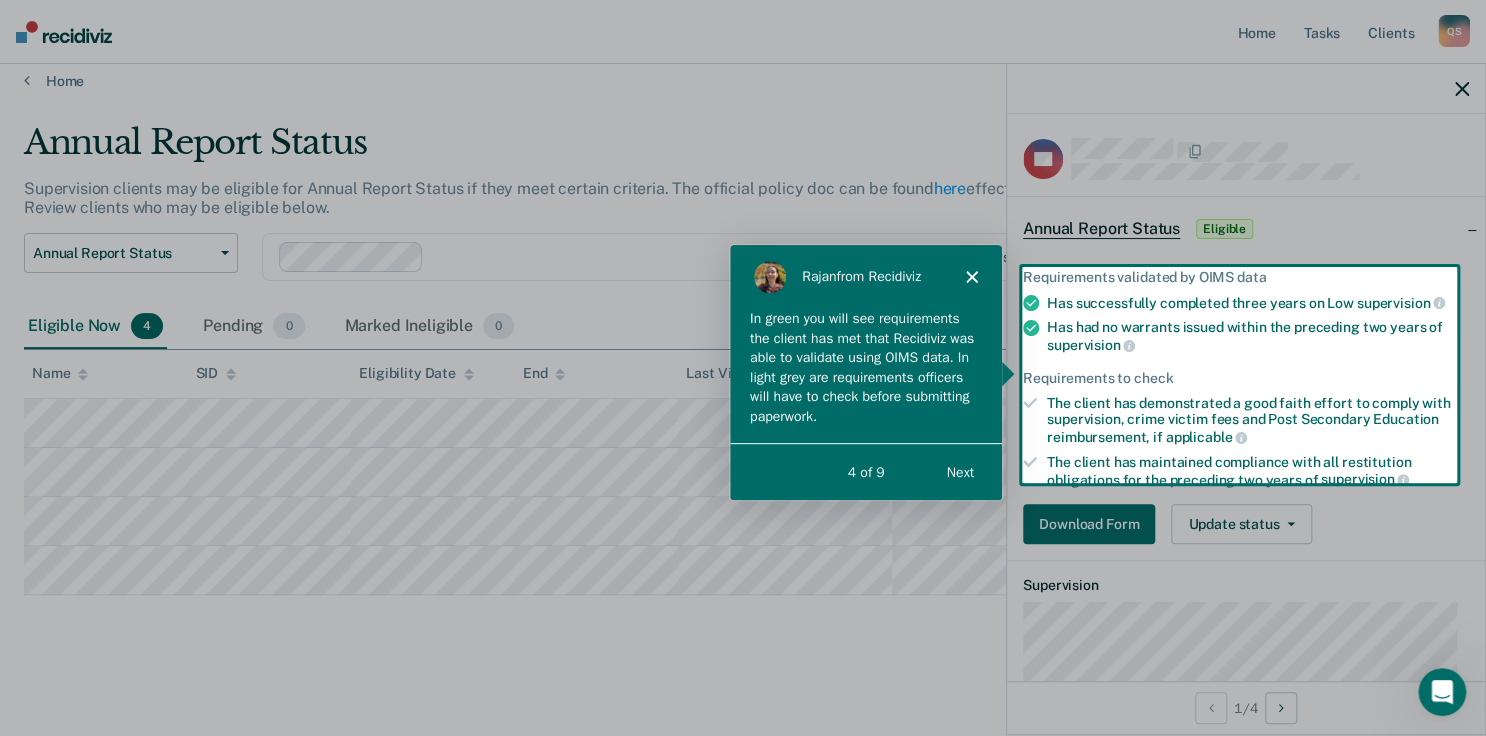 drag, startPoint x: 1115, startPoint y: 378, endPoint x: 1111, endPoint y: 352, distance: 26.305893 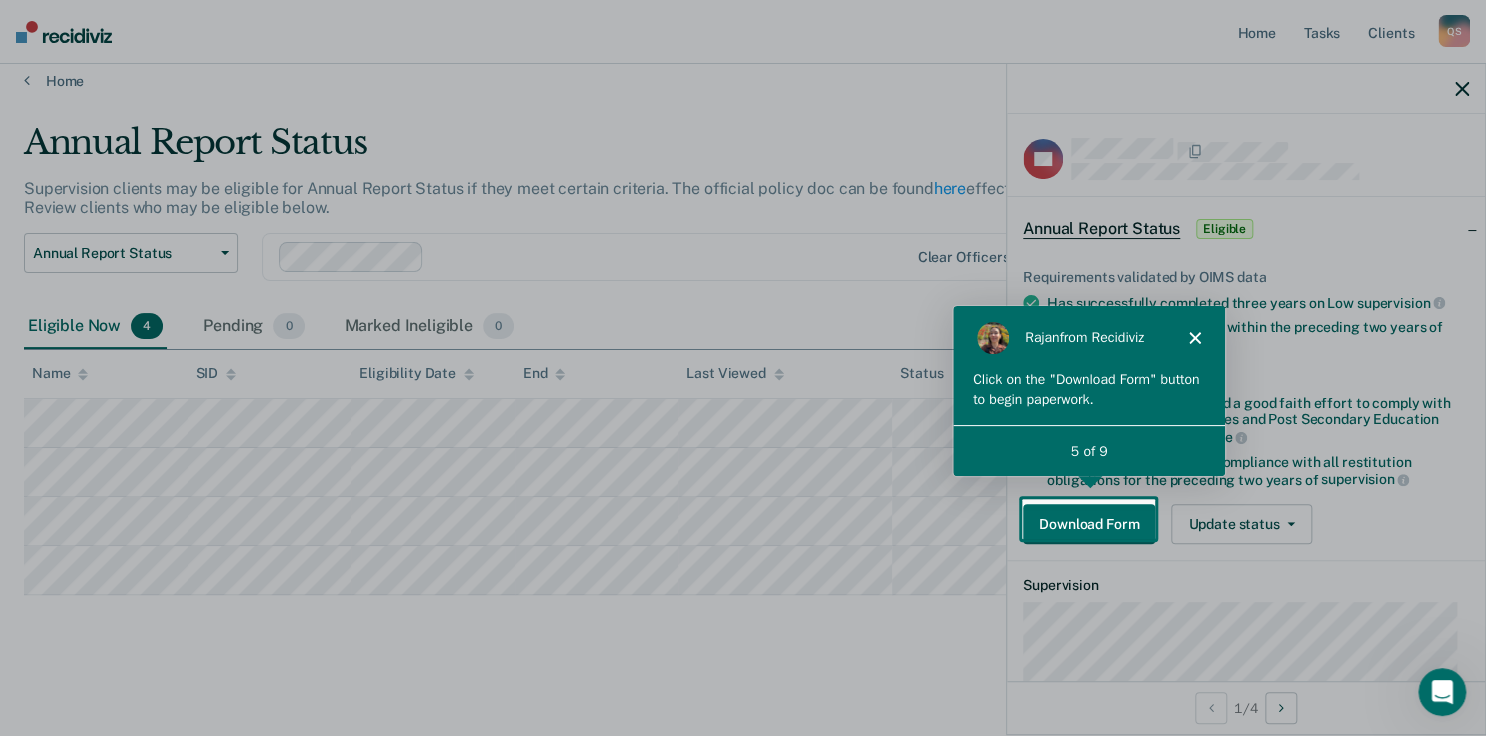 scroll, scrollTop: 0, scrollLeft: 0, axis: both 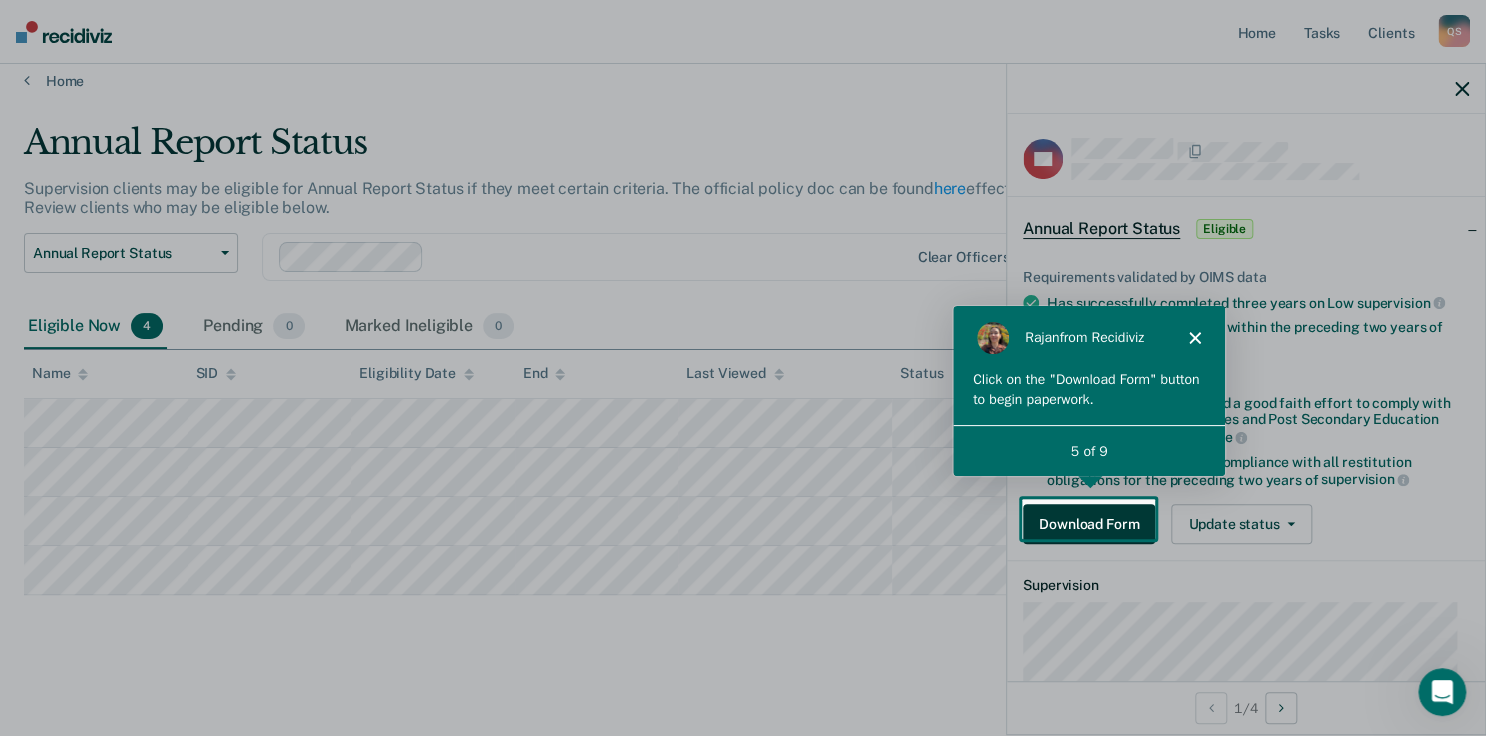 click on "Download Form" at bounding box center [1089, 524] 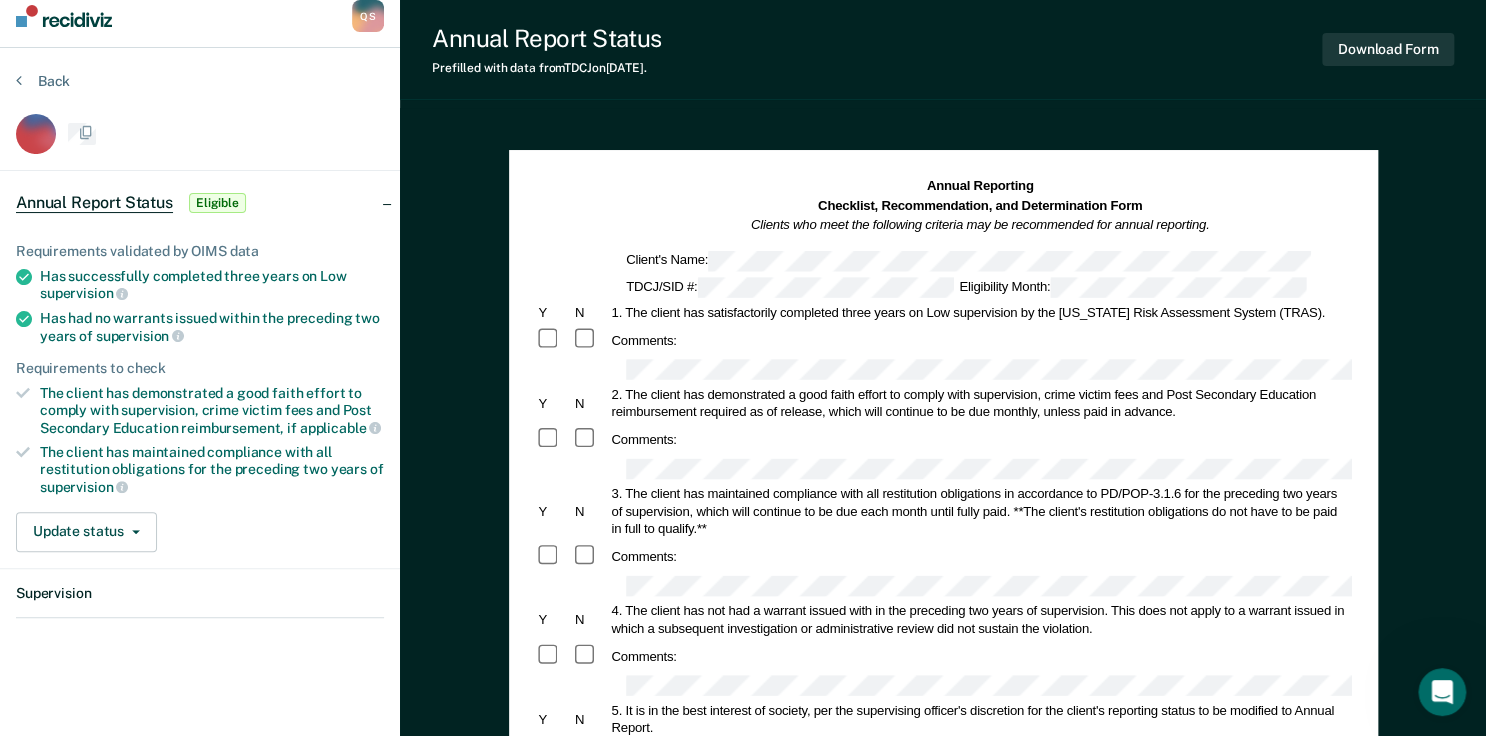 scroll, scrollTop: 0, scrollLeft: 0, axis: both 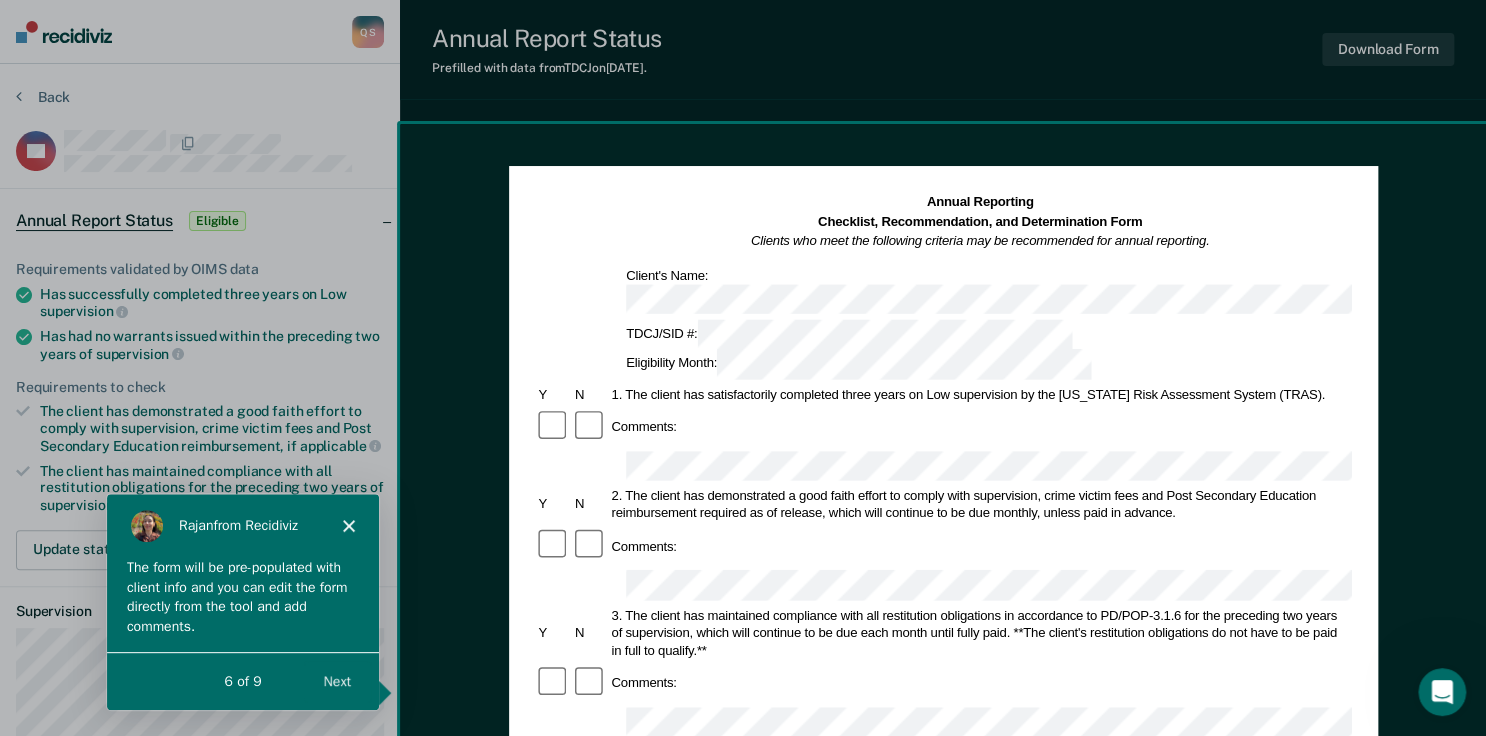 click at bounding box center (743, 368) 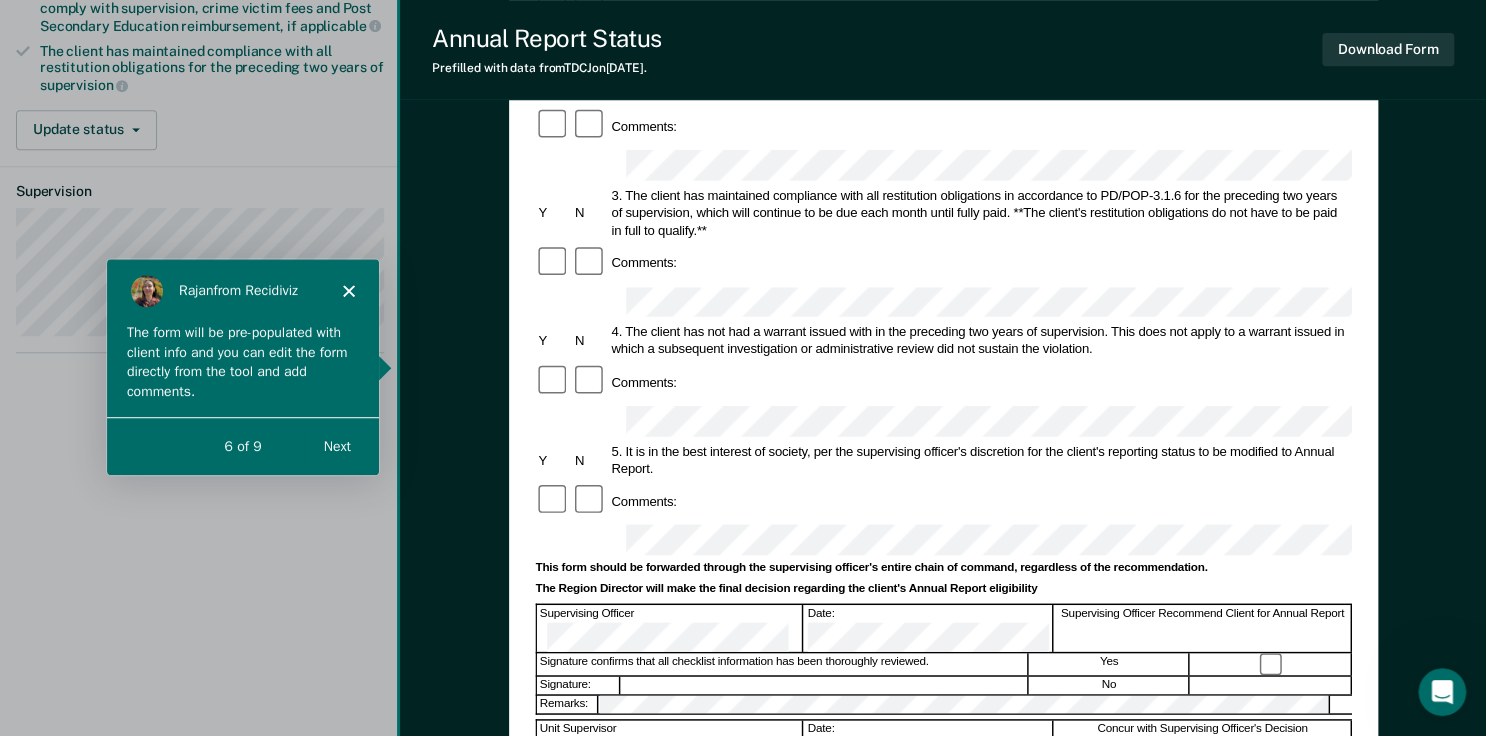 scroll, scrollTop: 420, scrollLeft: 0, axis: vertical 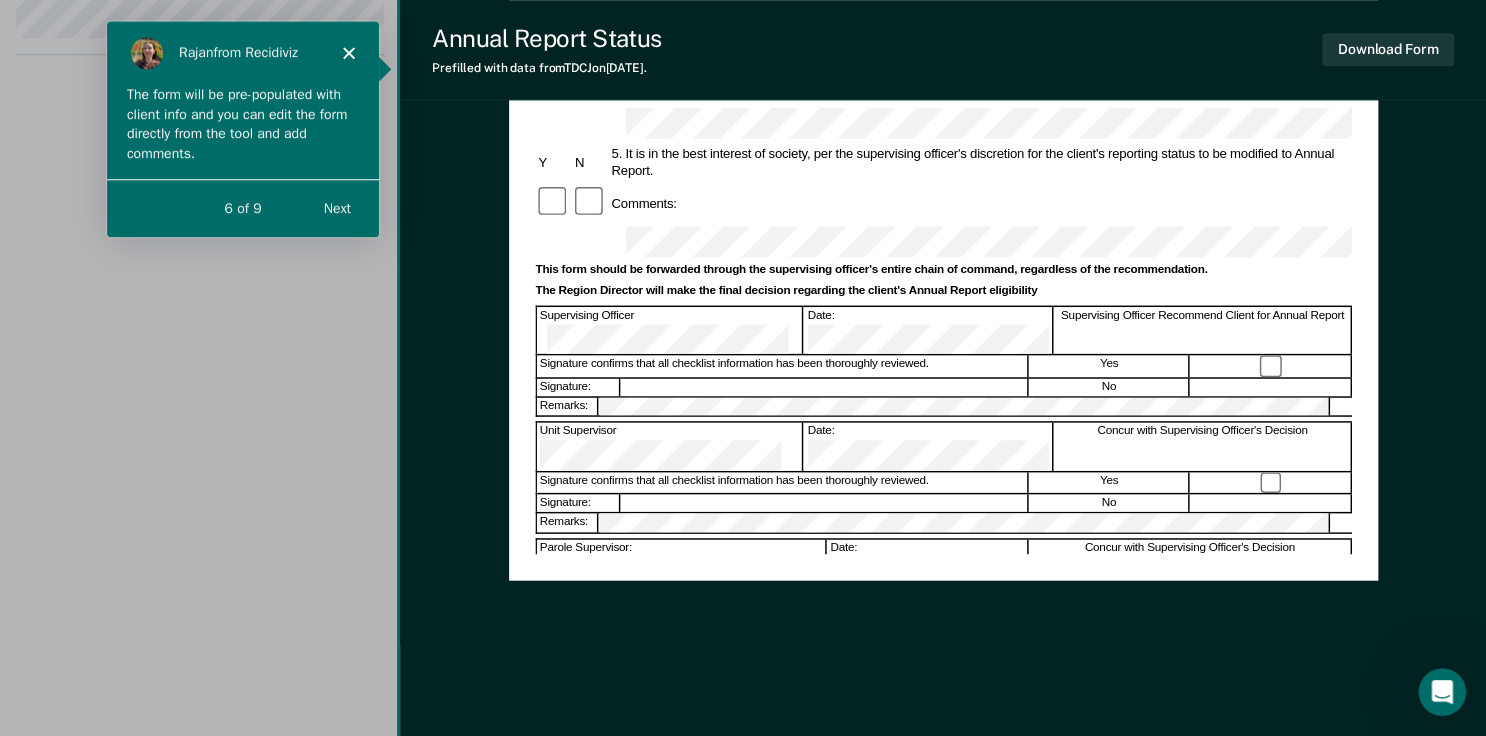click 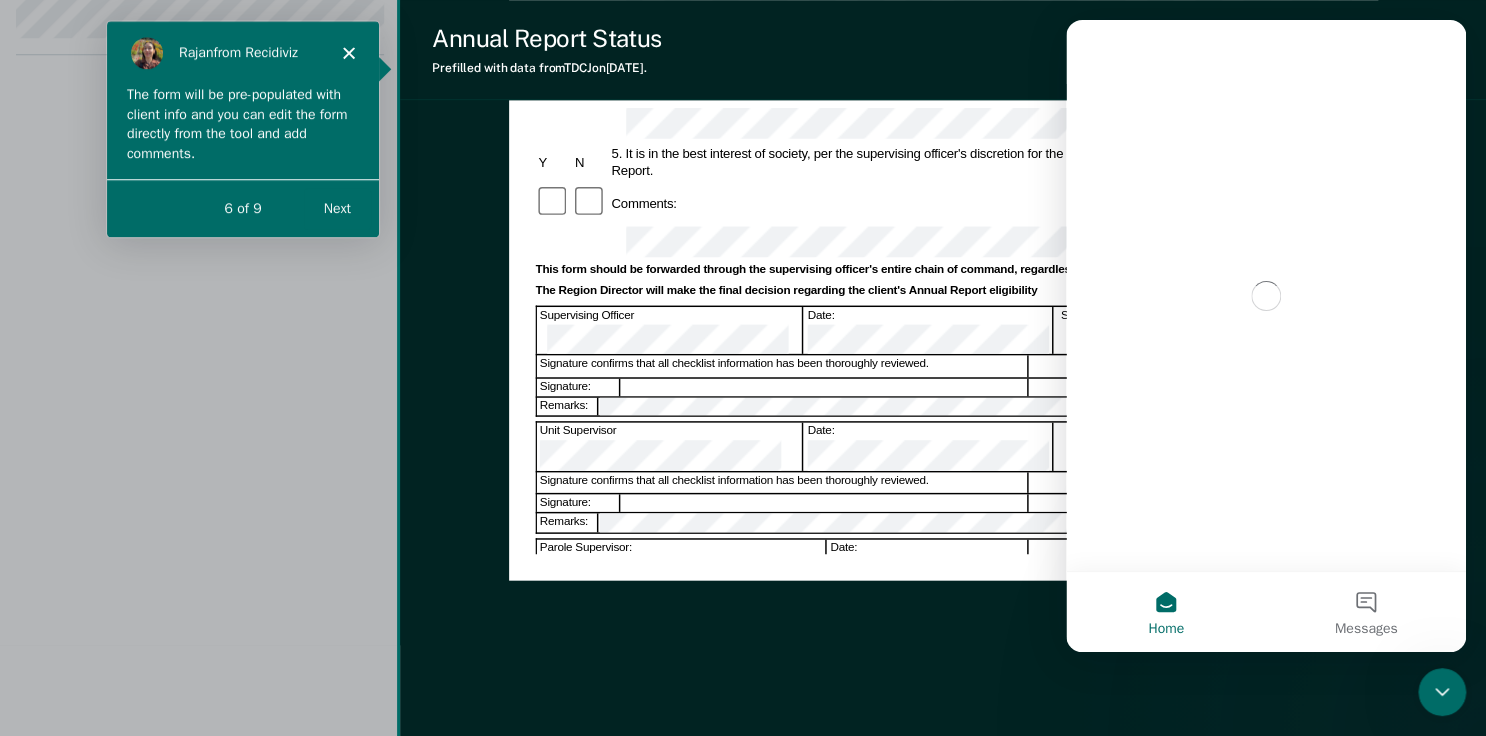 scroll, scrollTop: 0, scrollLeft: 0, axis: both 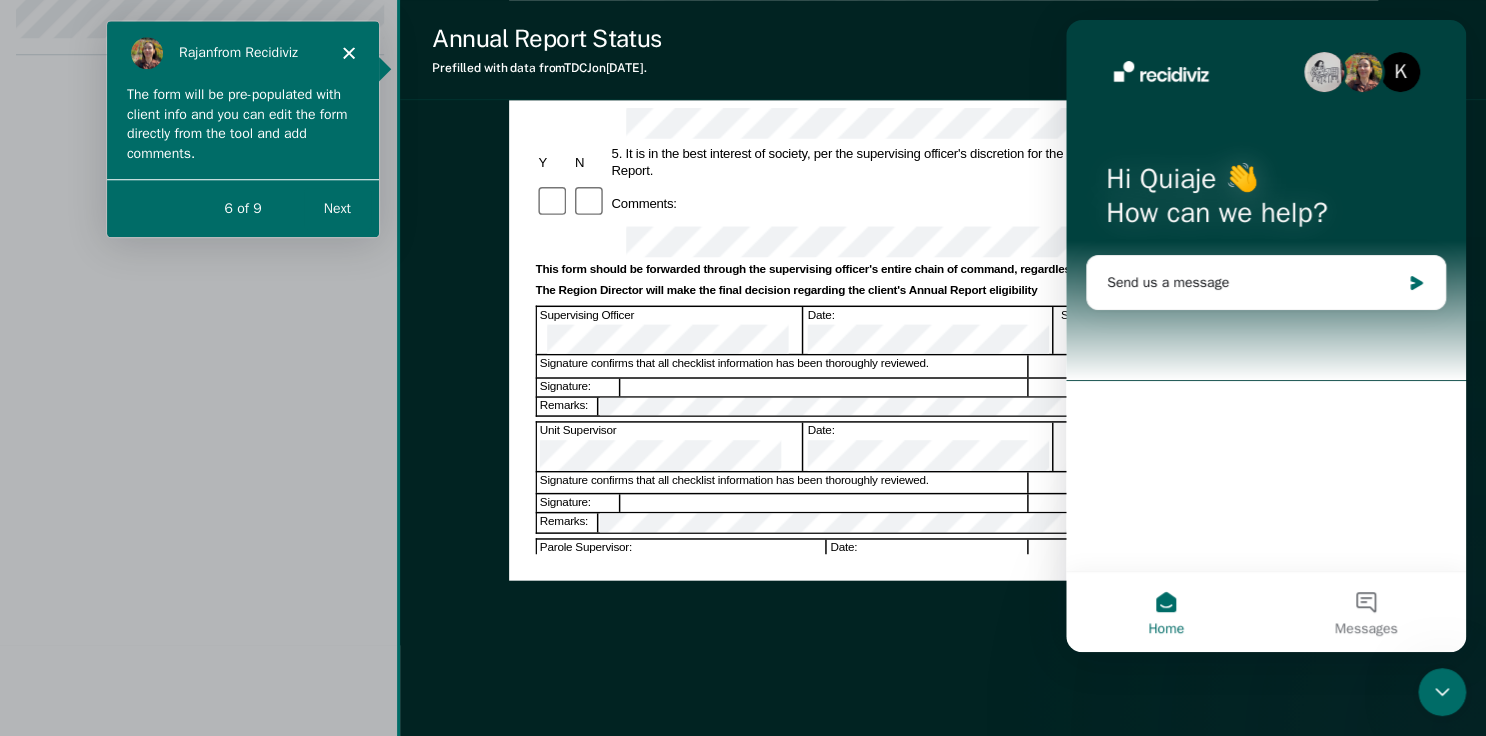 click 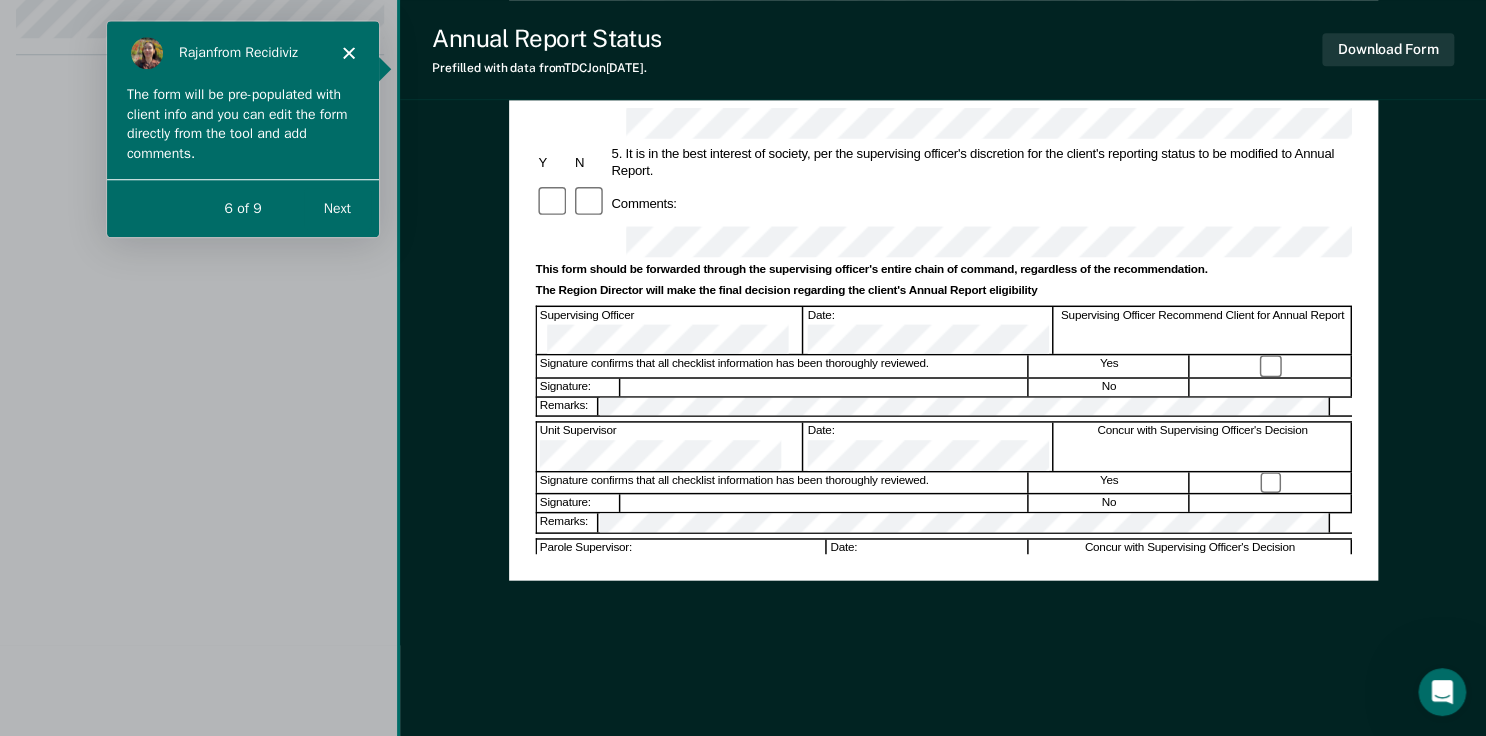 scroll, scrollTop: 0, scrollLeft: 0, axis: both 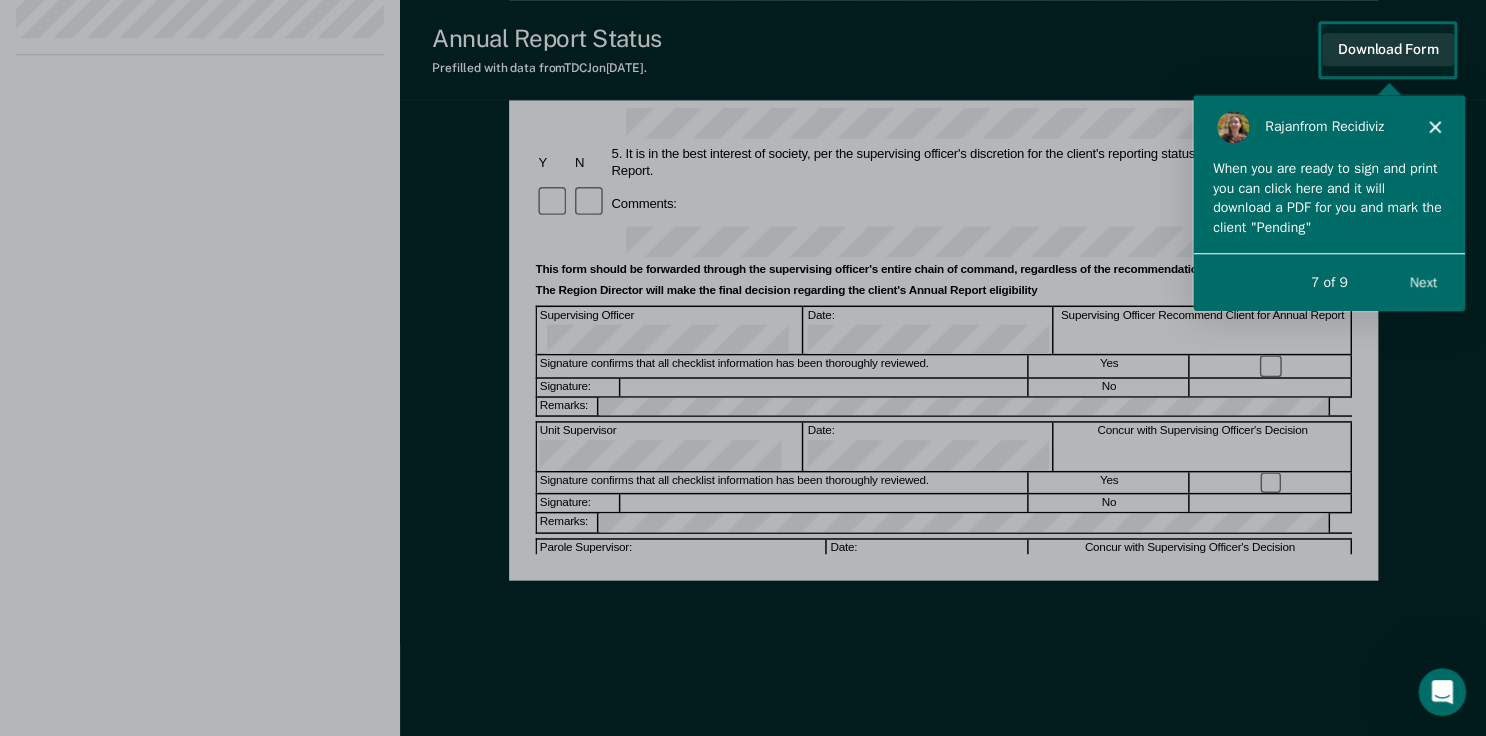 click on "Next" at bounding box center (1422, 280) 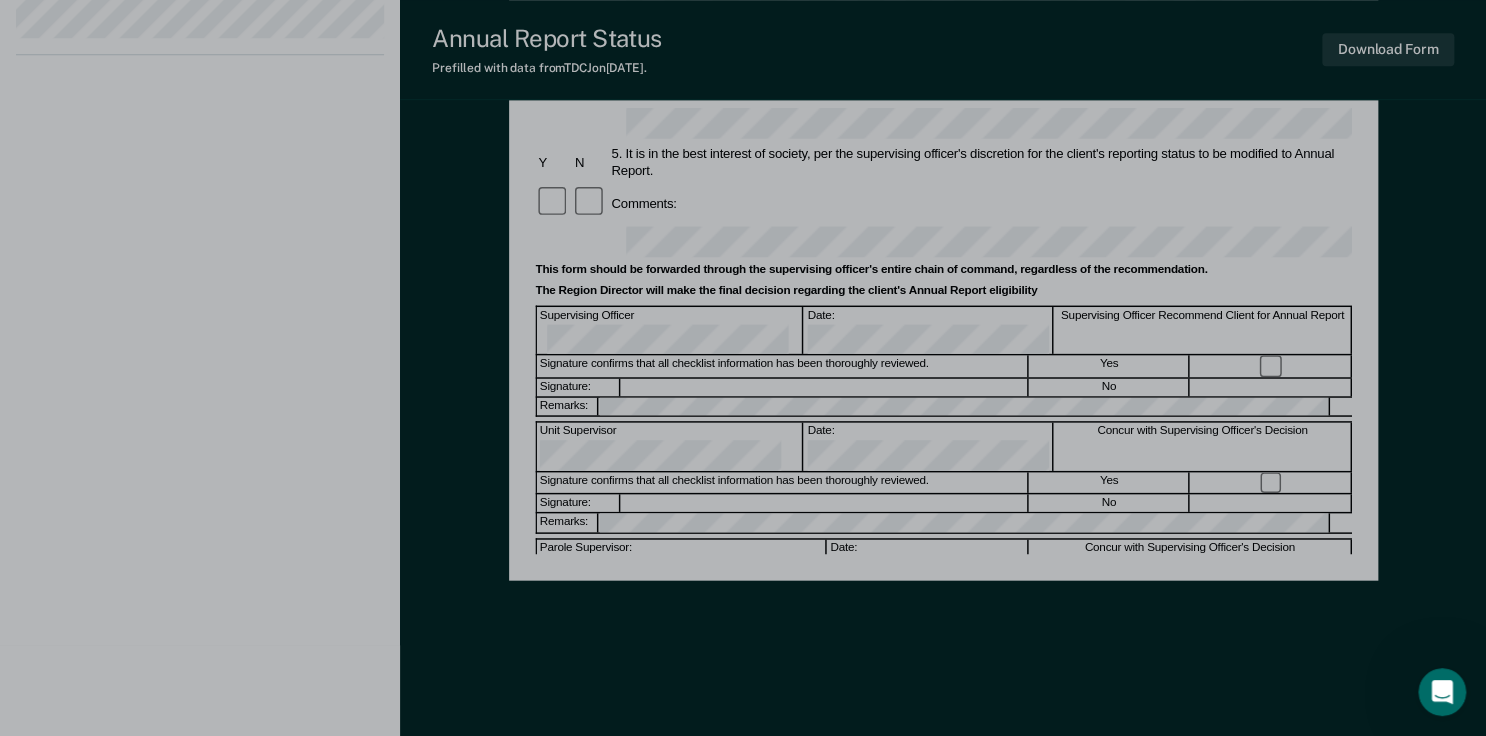 scroll, scrollTop: 0, scrollLeft: 0, axis: both 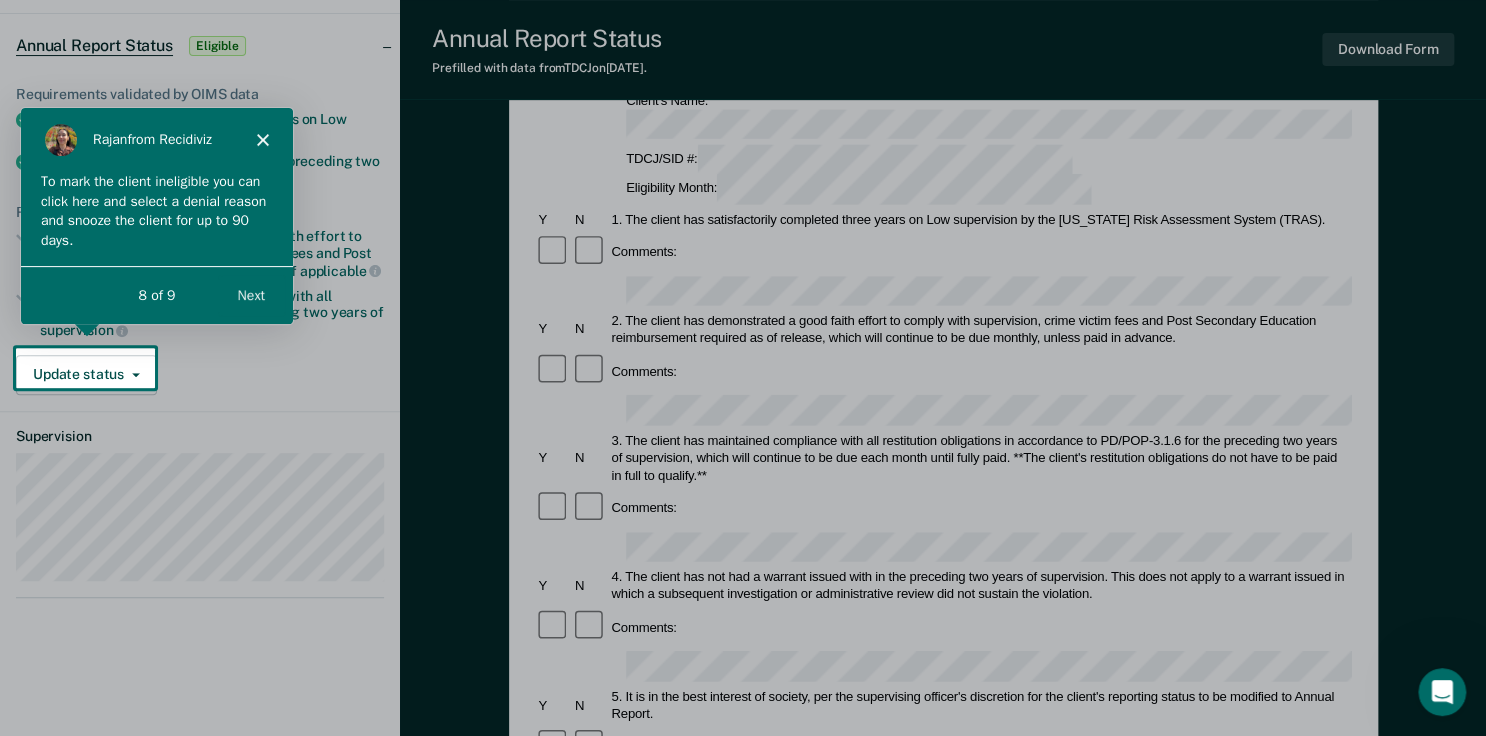click on "Next" at bounding box center [250, 294] 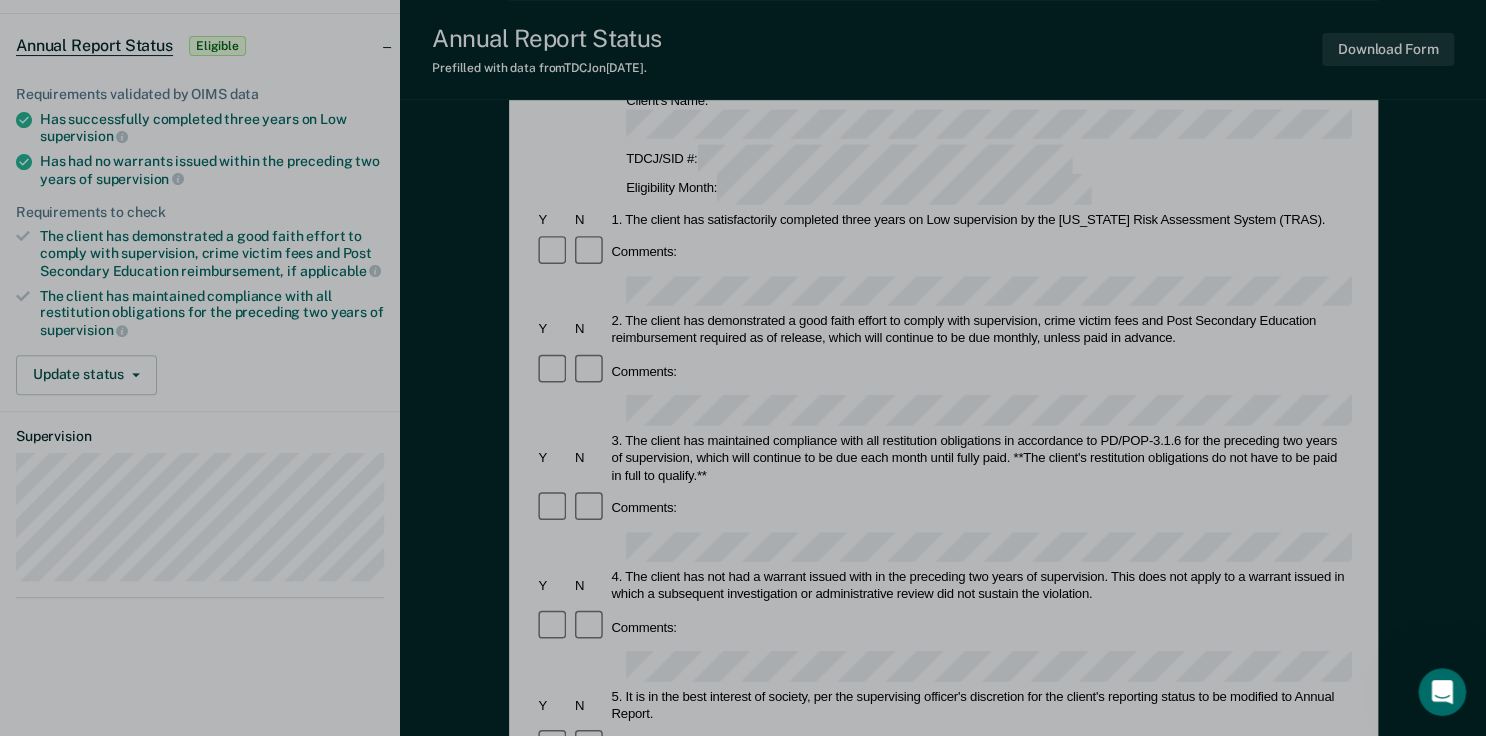 scroll, scrollTop: 0, scrollLeft: 0, axis: both 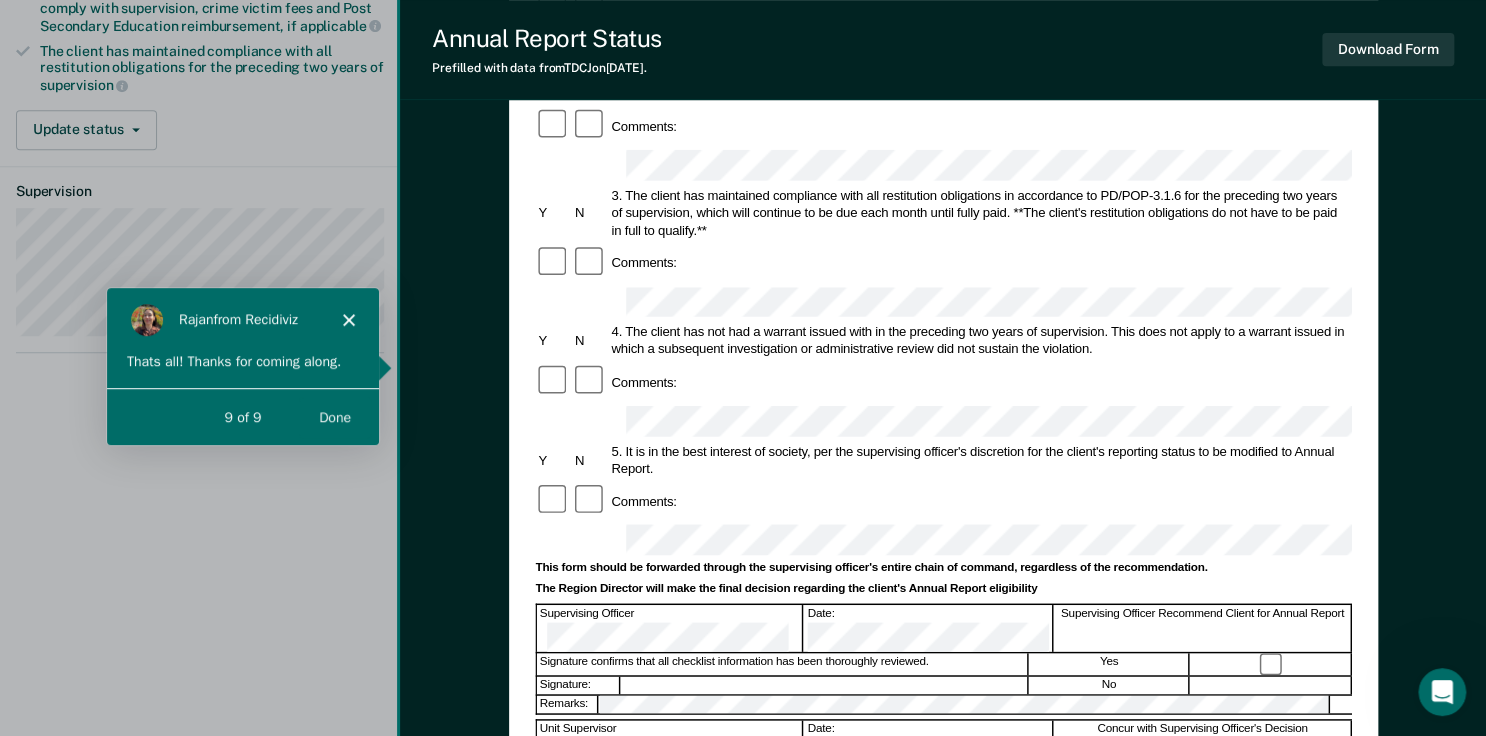 click on "Done" at bounding box center (334, 416) 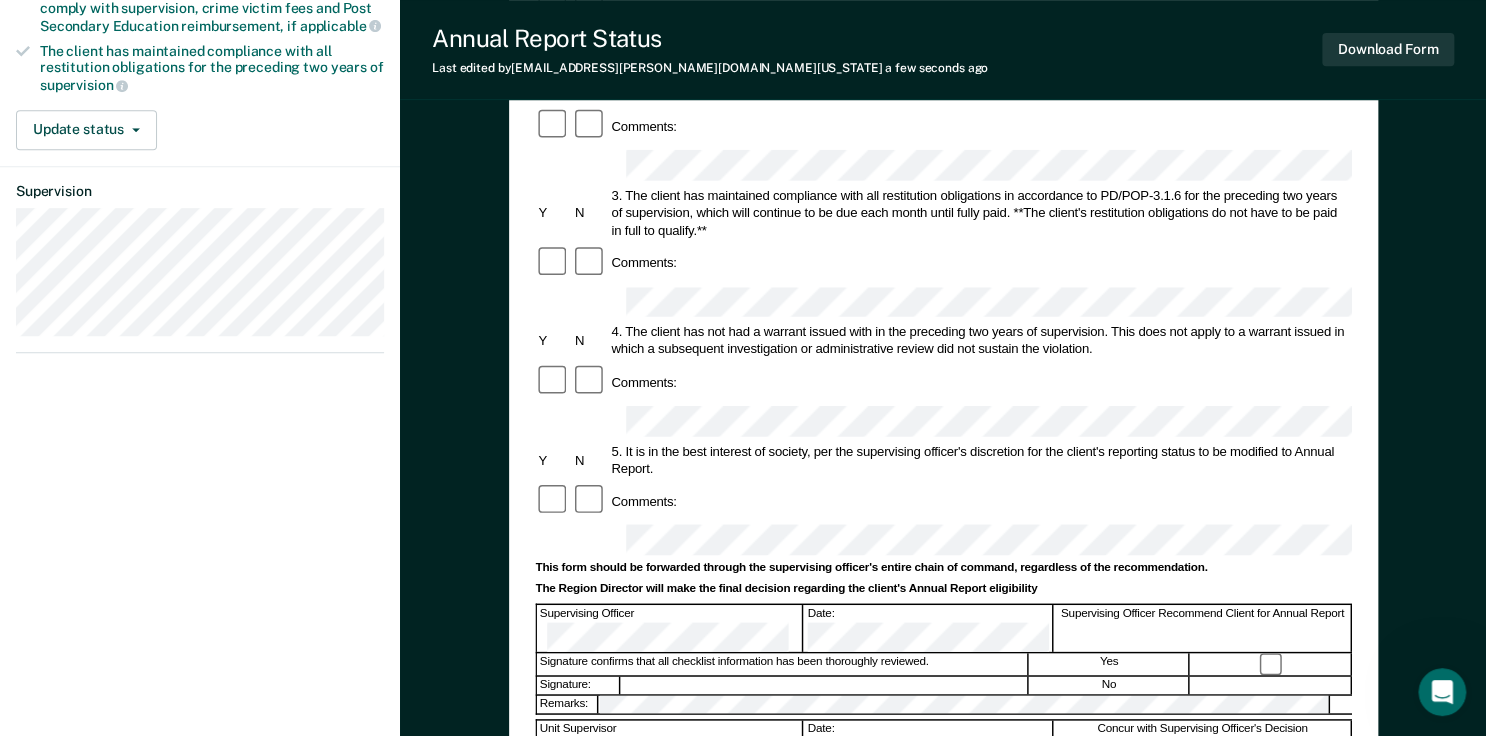 click at bounding box center (824, 685) 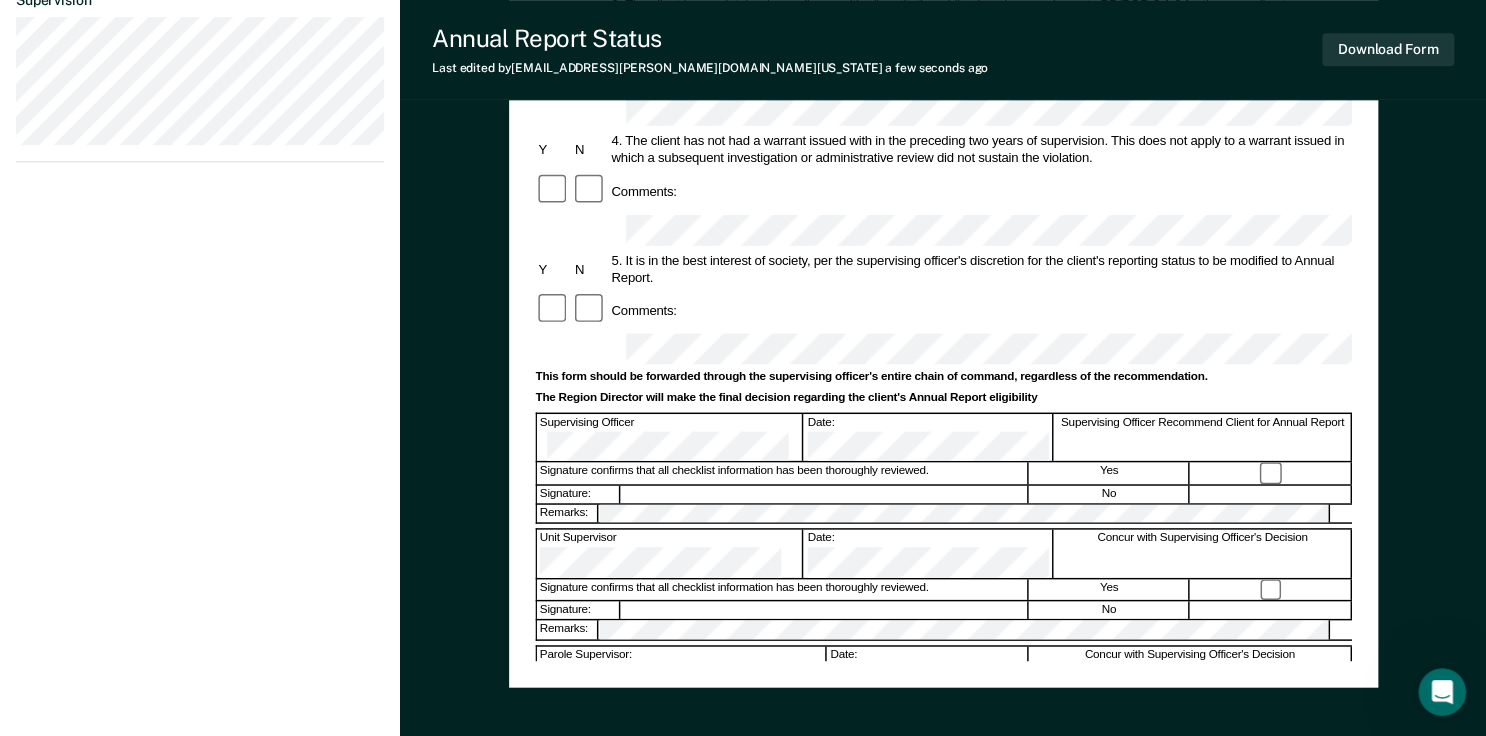 scroll, scrollTop: 318, scrollLeft: 0, axis: vertical 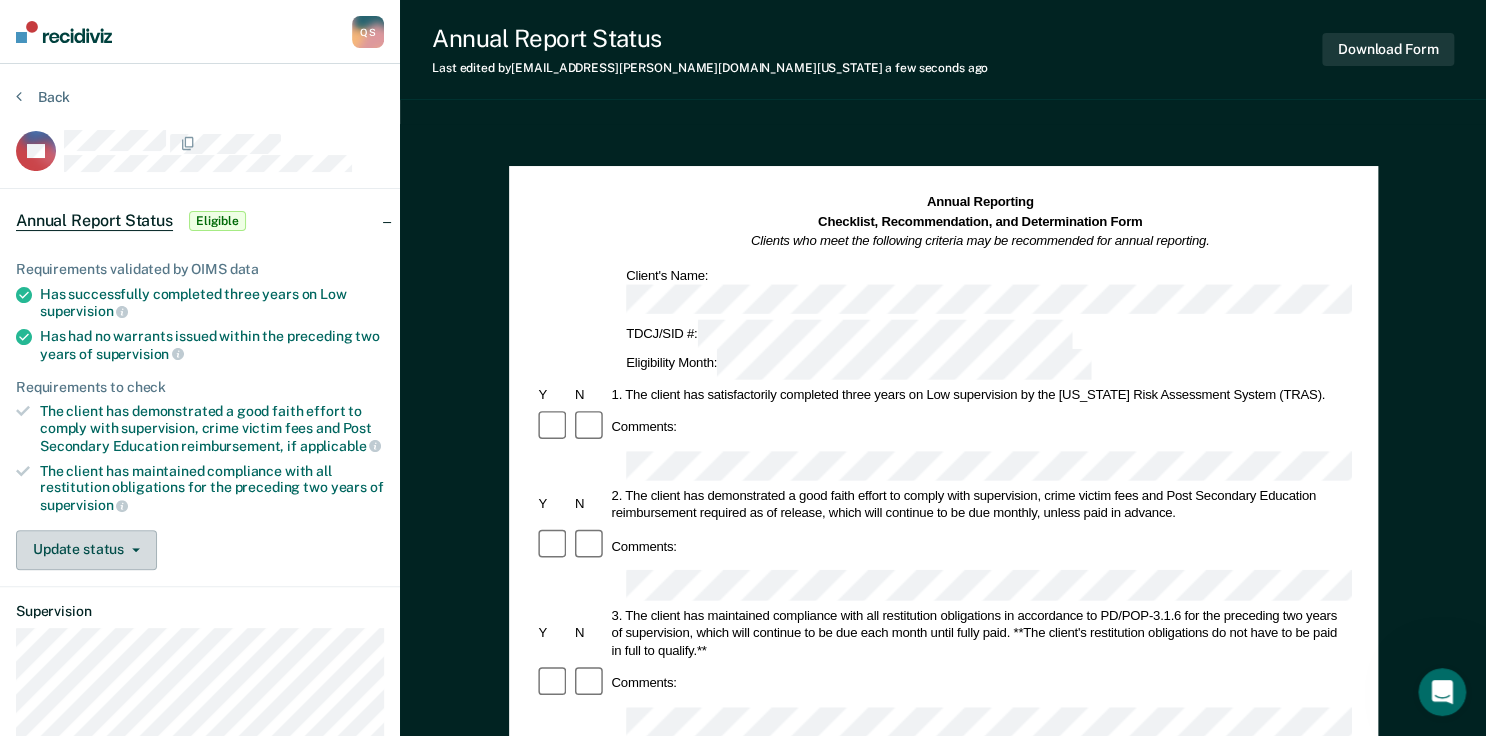 click on "Update status" at bounding box center (86, 550) 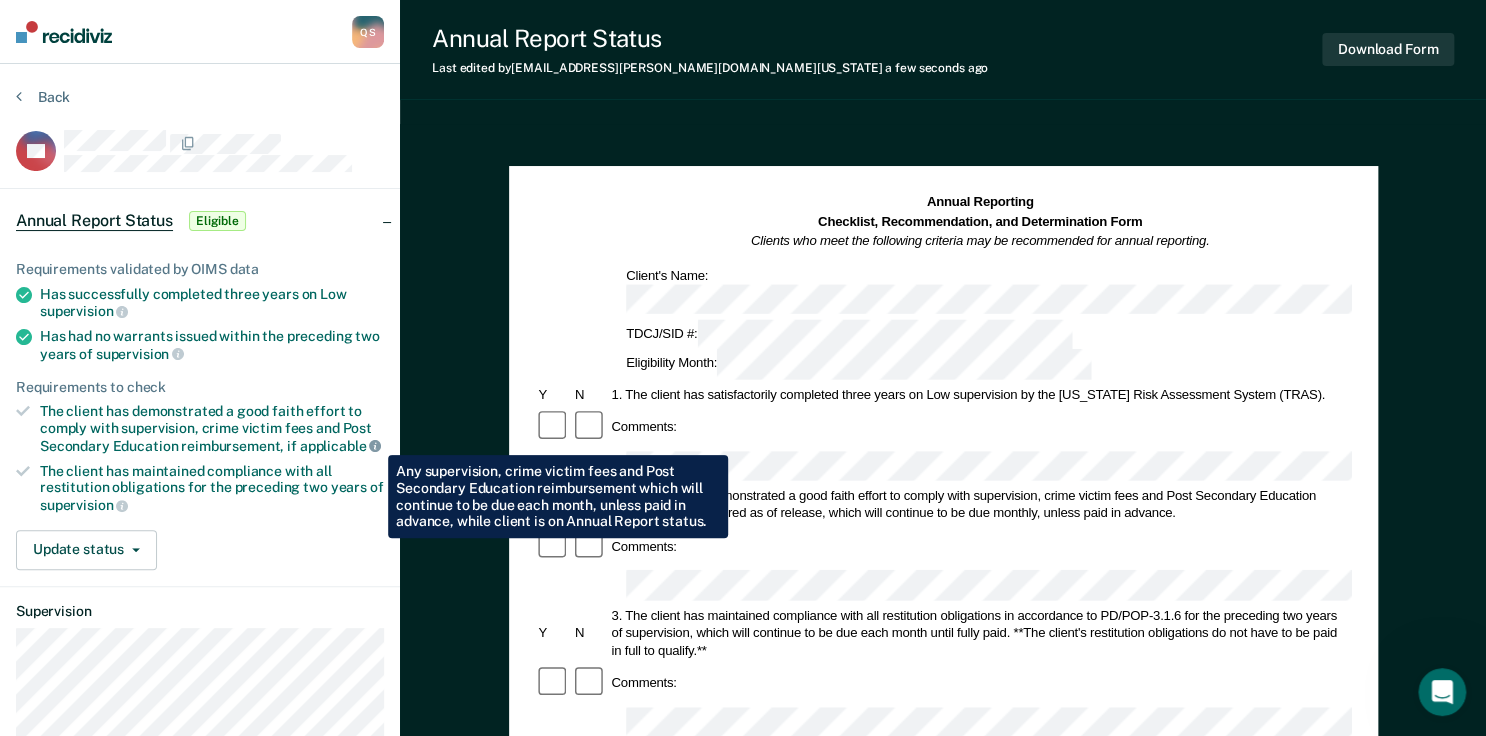 click 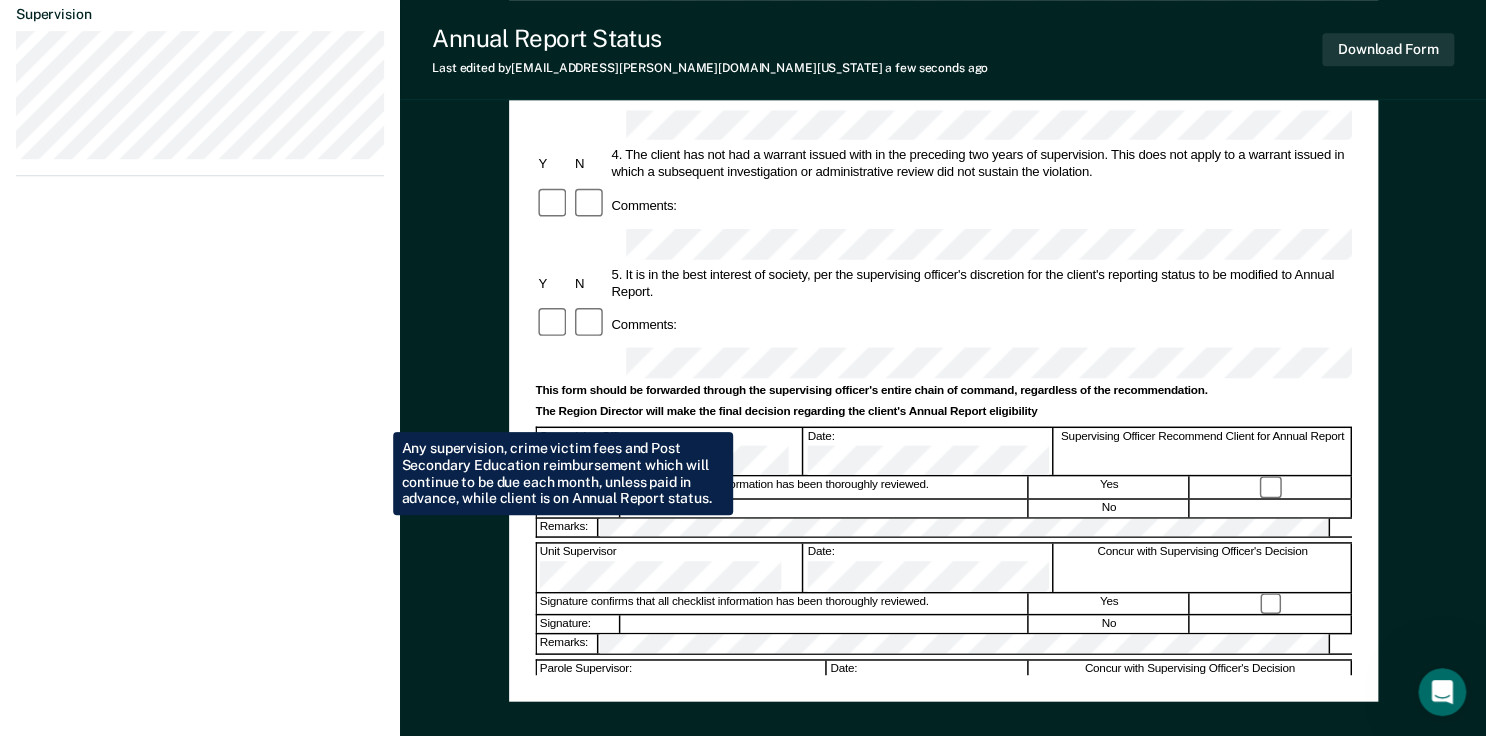 scroll, scrollTop: 398, scrollLeft: 0, axis: vertical 